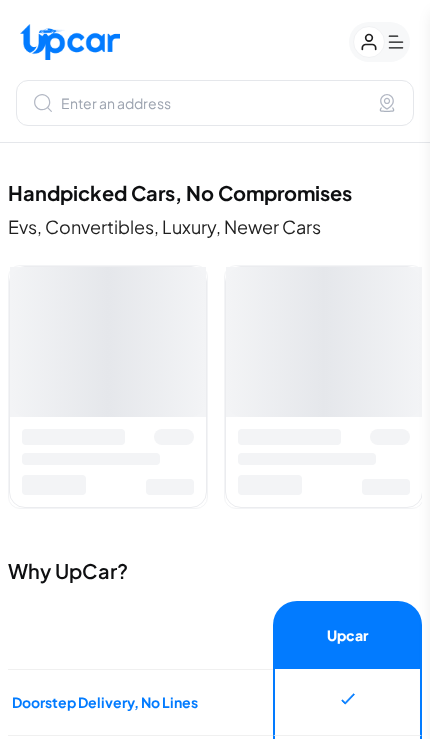 scroll, scrollTop: 0, scrollLeft: 0, axis: both 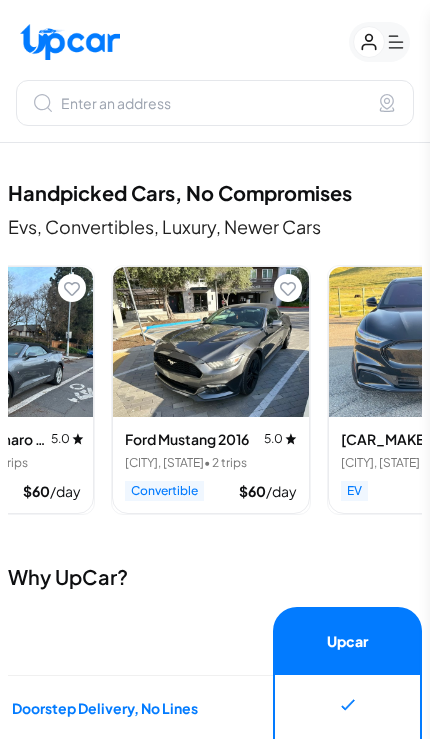 click on "Enter an address" at bounding box center (215, 103) 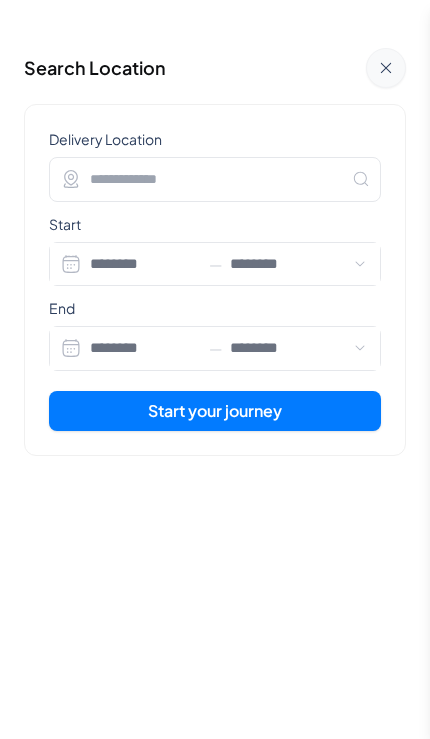 click on "Delivery Location" at bounding box center (215, 179) 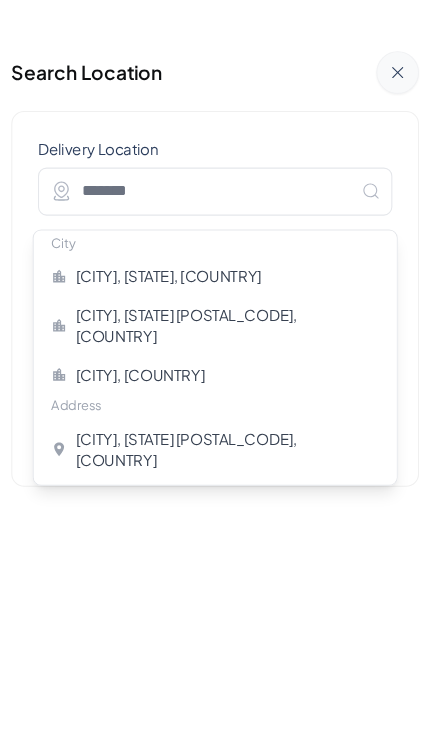 click on "*******" at bounding box center (215, 179) 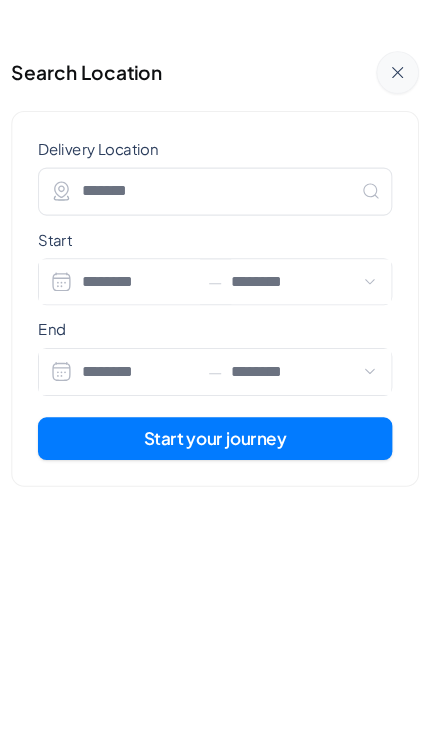 click on "*******" at bounding box center [215, 179] 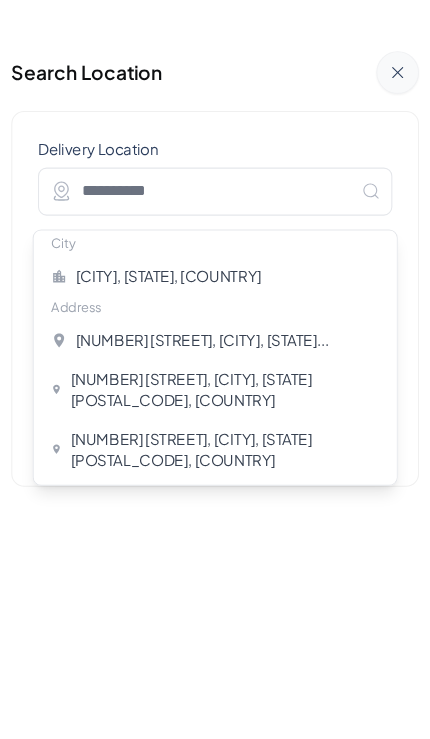 click on "133 Jackson St, Hayward, CA 94544, USA" at bounding box center [224, 420] 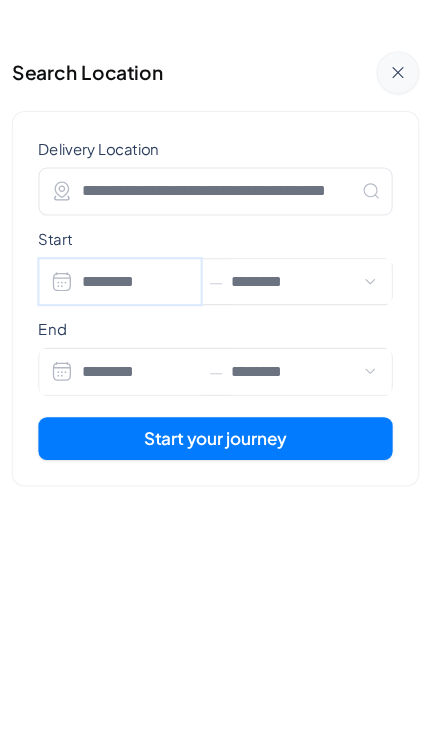 click on "********" at bounding box center [125, 264] 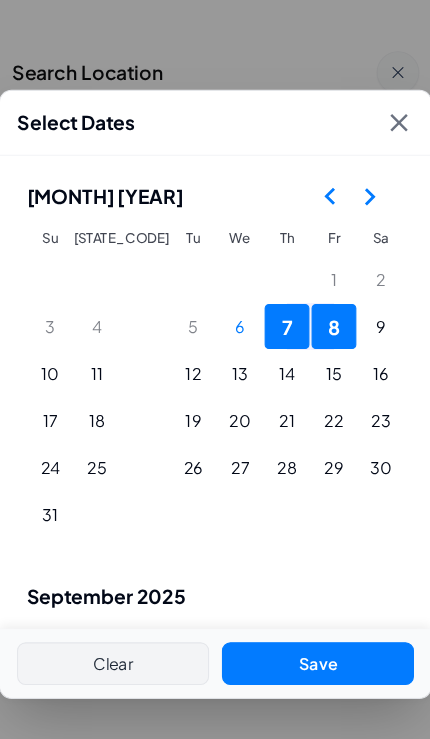 click on "6" at bounding box center (238, 306) 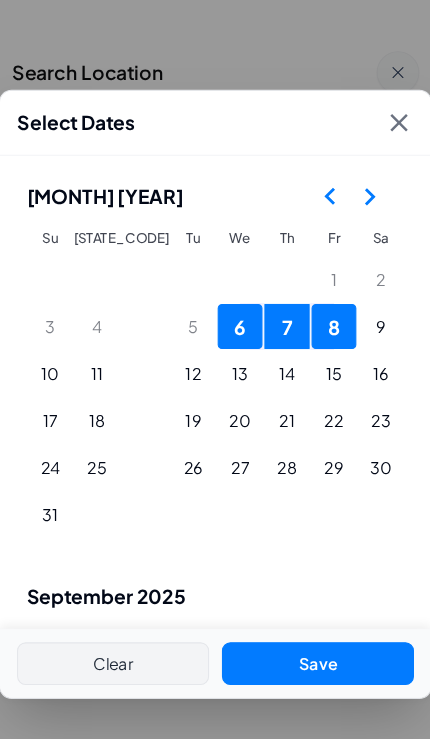 click on "Save" at bounding box center (311, 622) 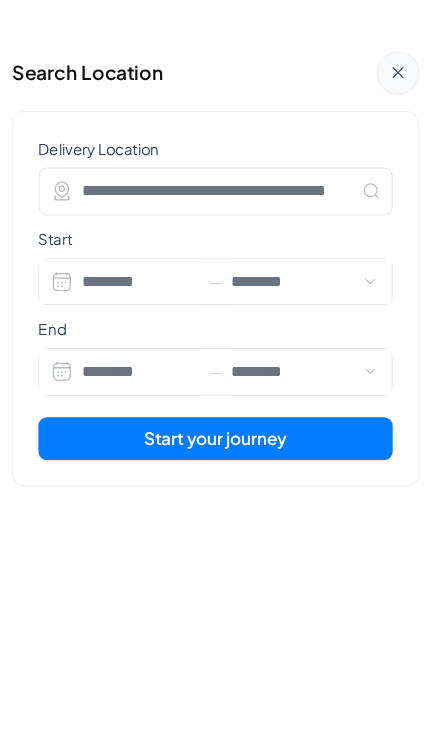click on "Start your journey" at bounding box center (215, 411) 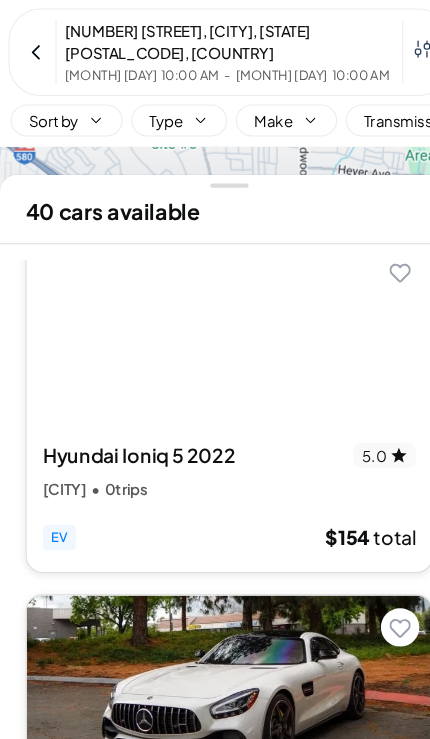 scroll, scrollTop: 4122, scrollLeft: 0, axis: vertical 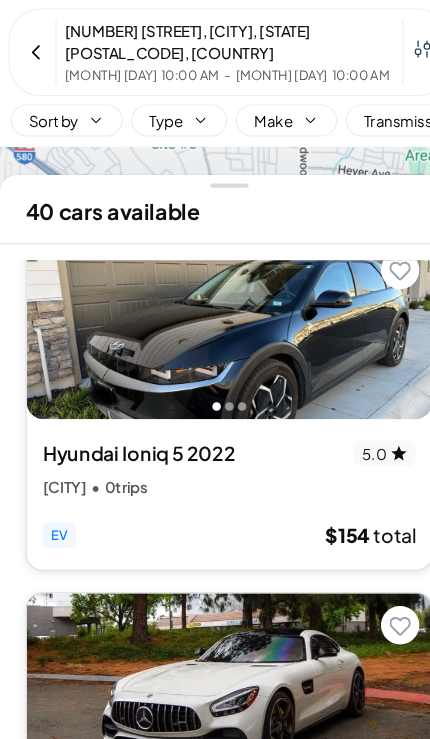 click on "Make" at bounding box center [256, 113] 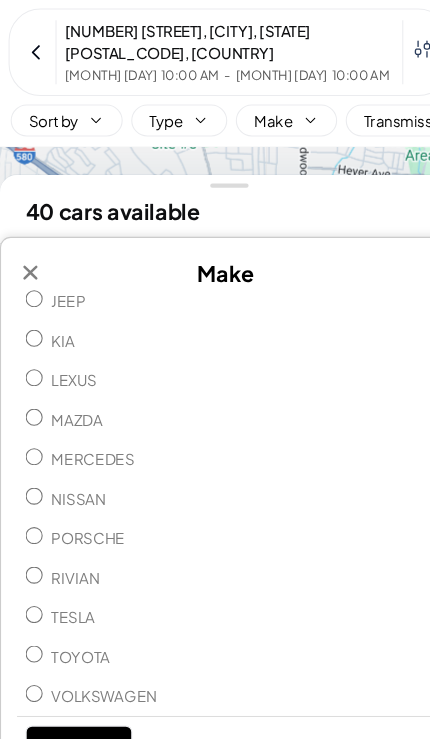 scroll, scrollTop: 302, scrollLeft: 0, axis: vertical 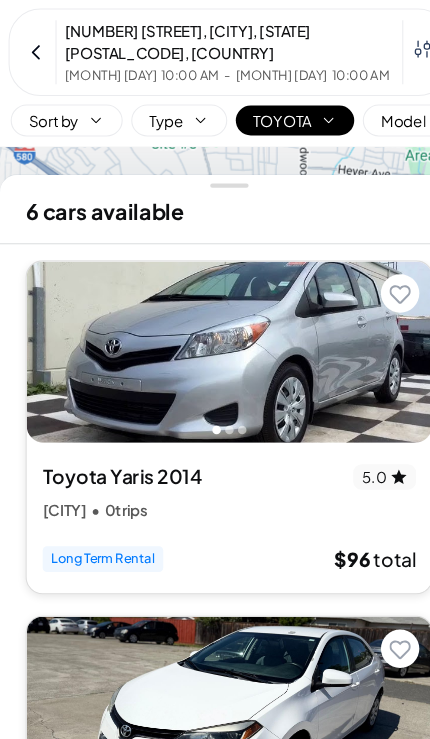 click on "Model" at bounding box center [378, 113] 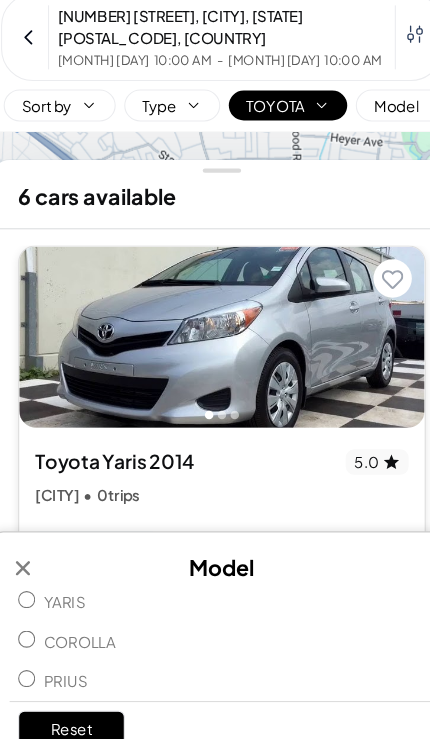click on "PRIUS" at bounding box center (215, 652) 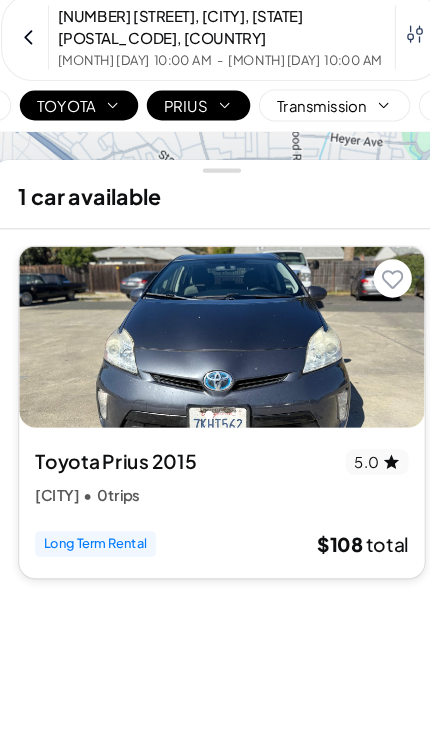 scroll, scrollTop: 0, scrollLeft: 197, axis: horizontal 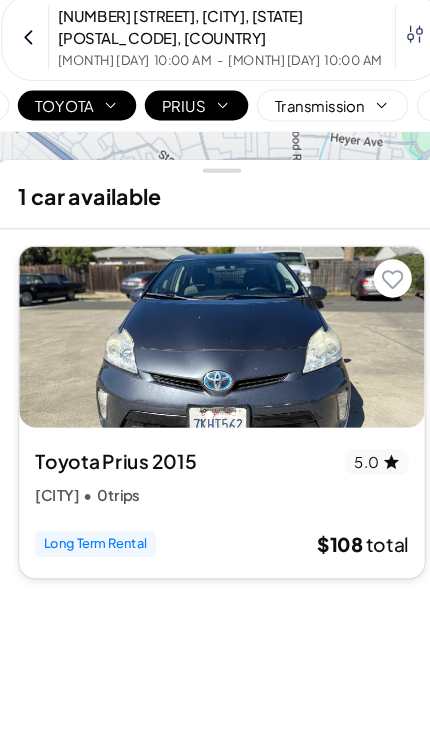 click on "PRIUS" at bounding box center [179, 113] 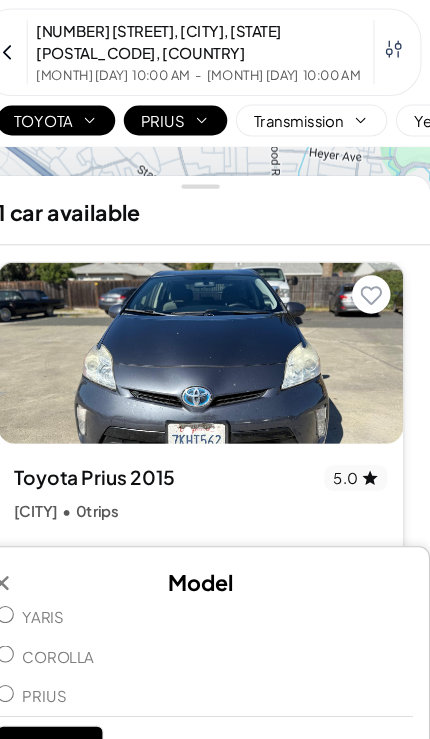scroll, scrollTop: 0, scrollLeft: 0, axis: both 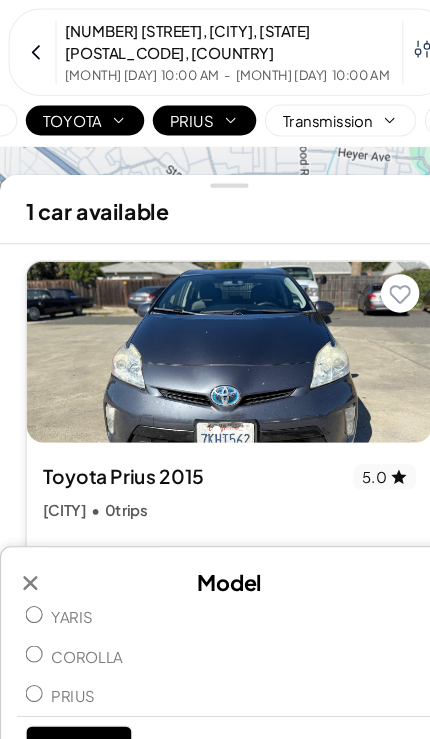 click 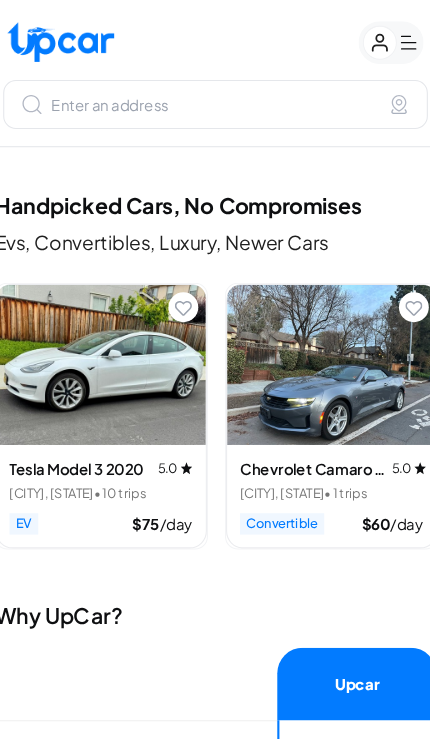 click on "Enter an address" at bounding box center [215, 98] 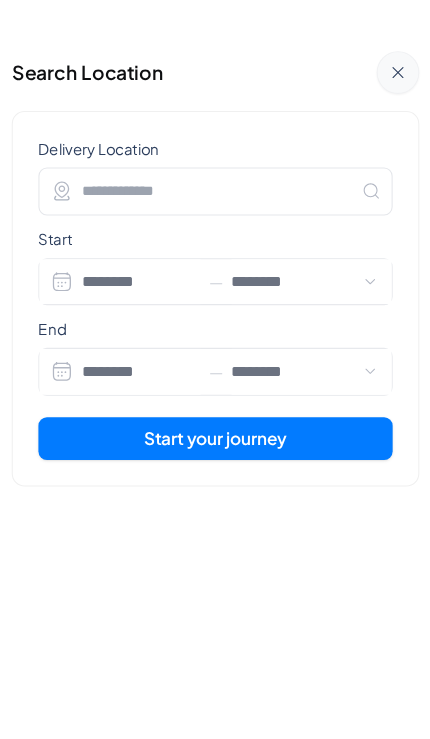 click on "Delivery Location" at bounding box center [215, 179] 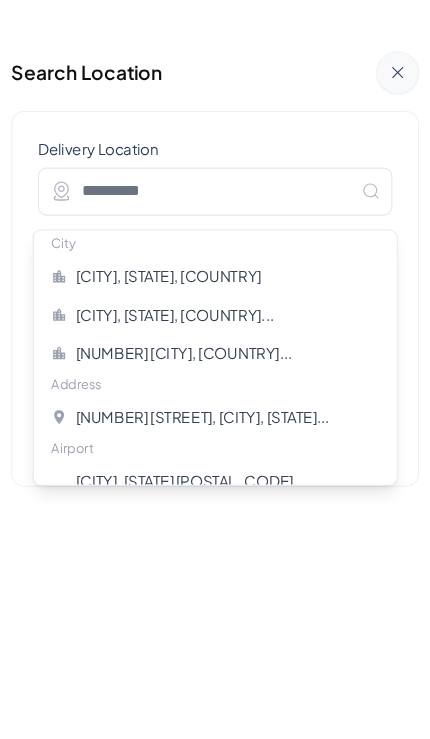 click on "San Francisco, CA, USA" at bounding box center [171, 258] 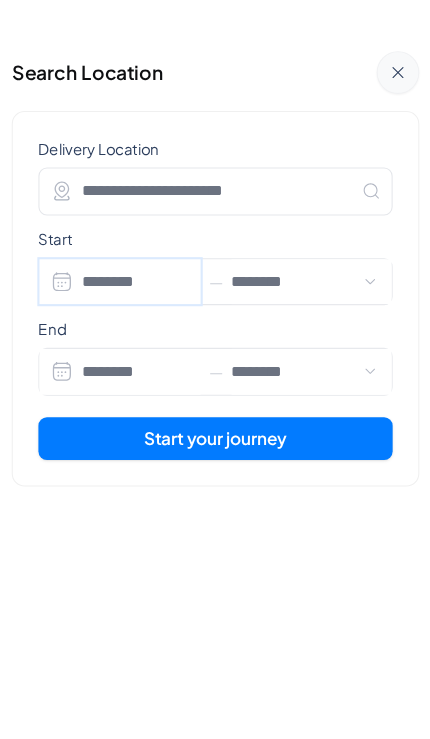click on "********" at bounding box center [125, 264] 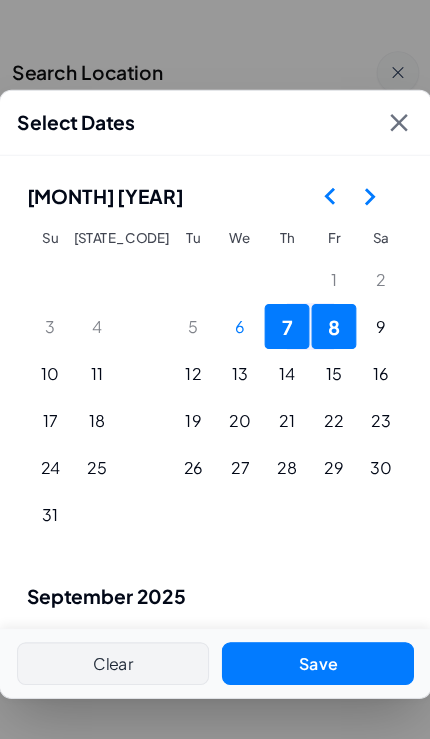 click on "Save" at bounding box center (311, 622) 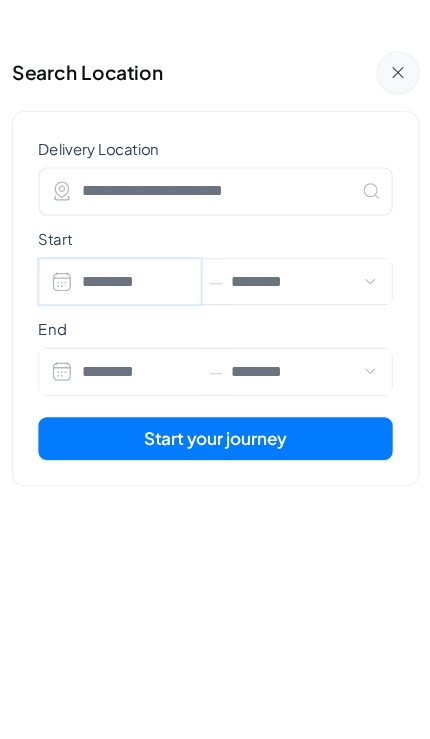 click on "********" at bounding box center (125, 264) 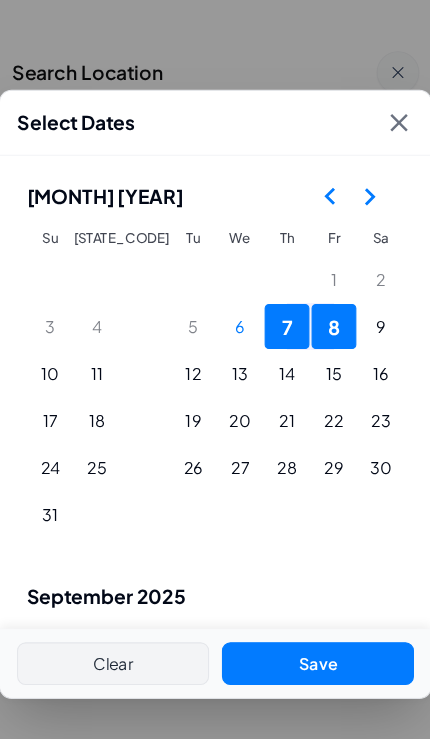 click on "6" at bounding box center [238, 306] 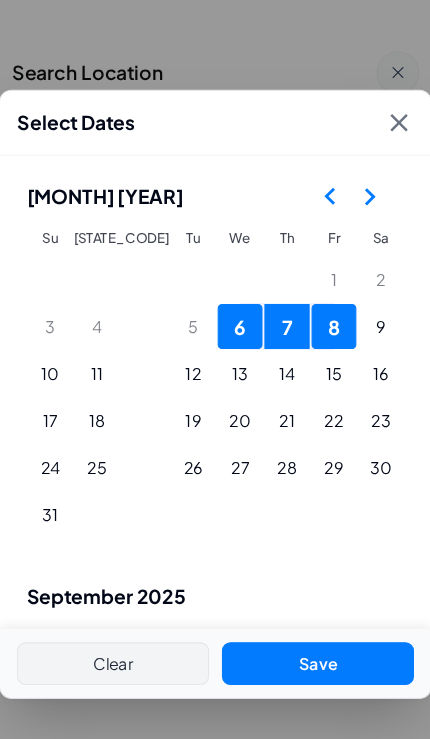 click on "Save" at bounding box center [311, 622] 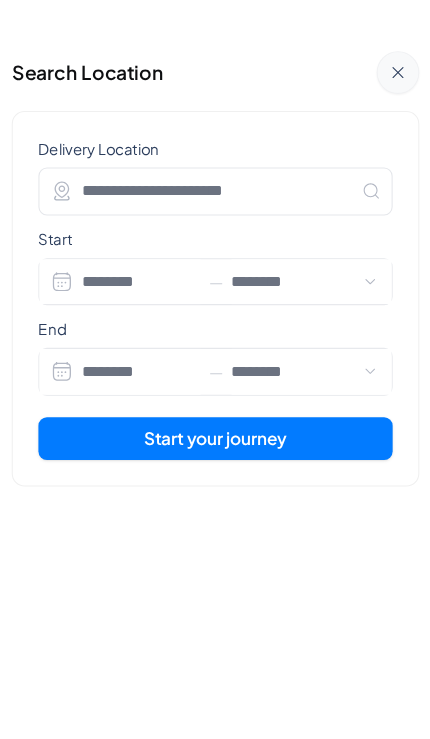 click on "Start your journey" at bounding box center [215, 411] 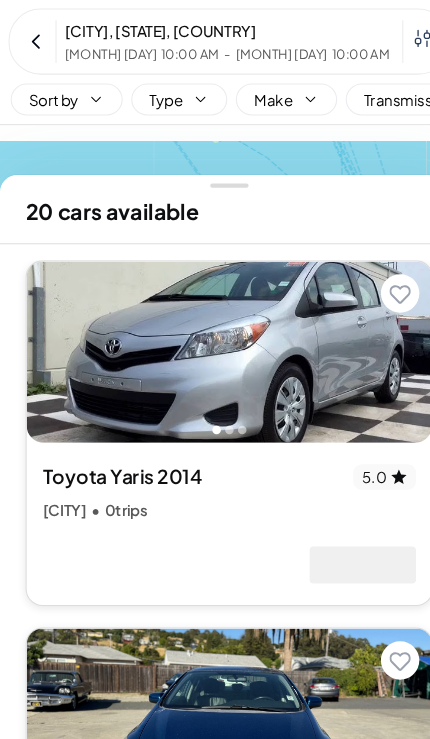 click on "Make" at bounding box center [256, 93] 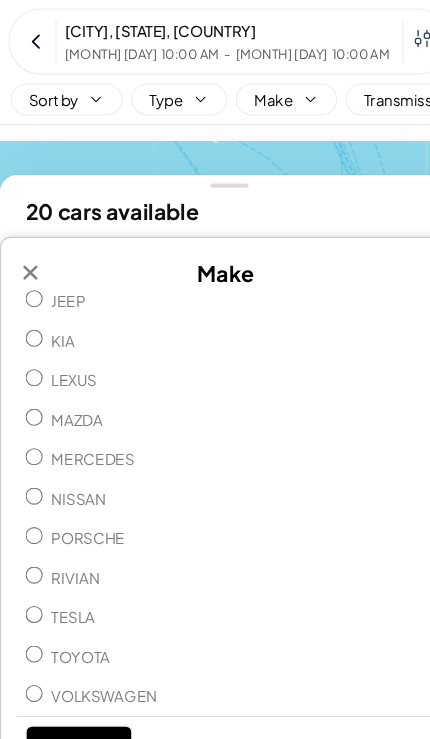 scroll, scrollTop: 302, scrollLeft: 0, axis: vertical 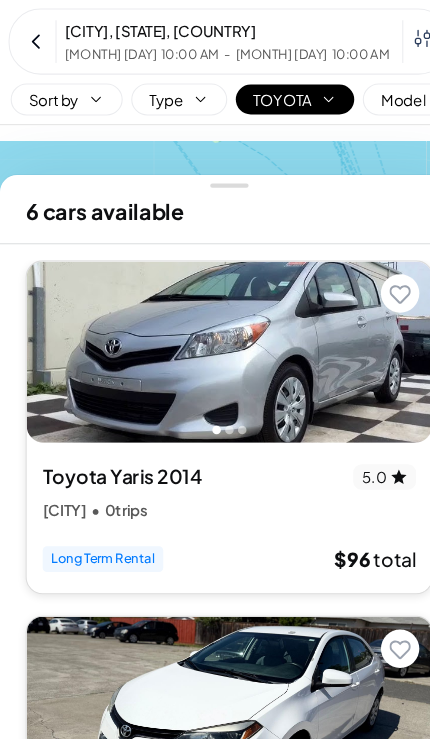 click on "Model" at bounding box center [378, 93] 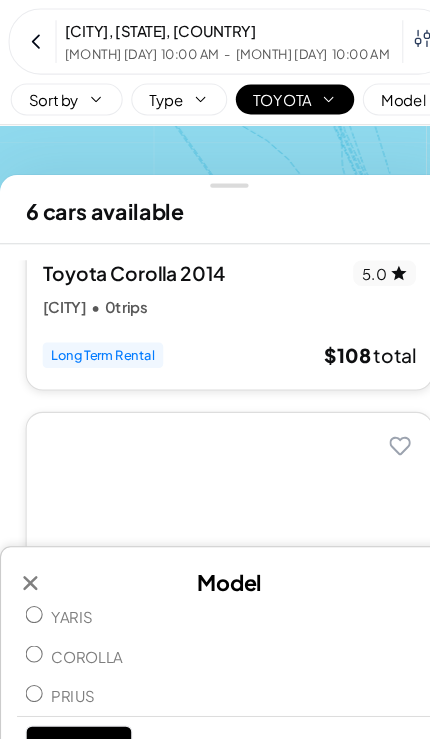scroll, scrollTop: 1443, scrollLeft: 0, axis: vertical 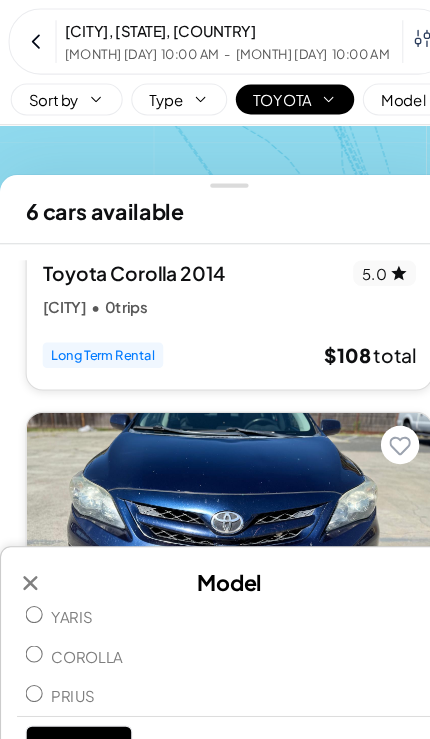 click 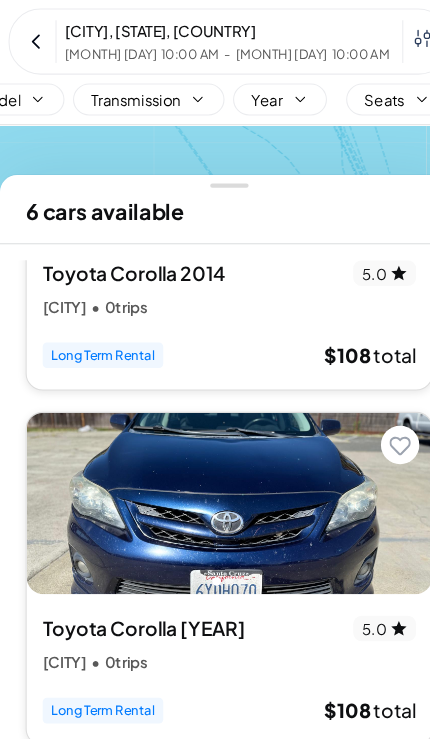scroll, scrollTop: 0, scrollLeft: 379, axis: horizontal 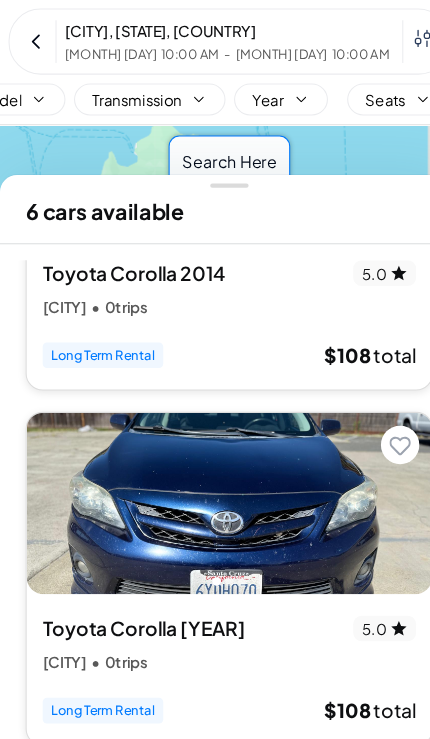 click 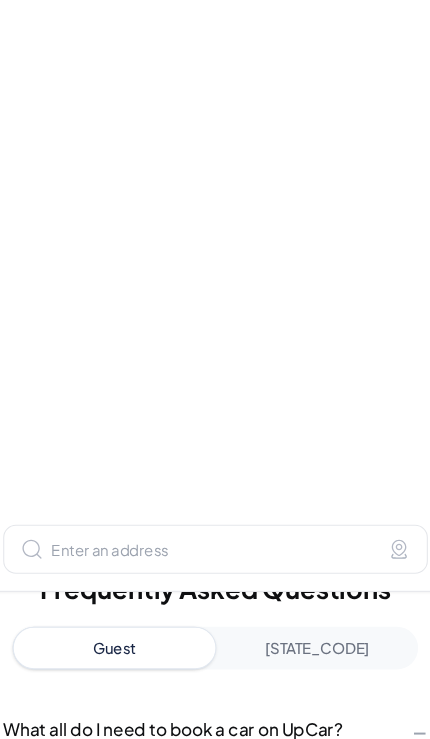 scroll, scrollTop: 2124, scrollLeft: 0, axis: vertical 